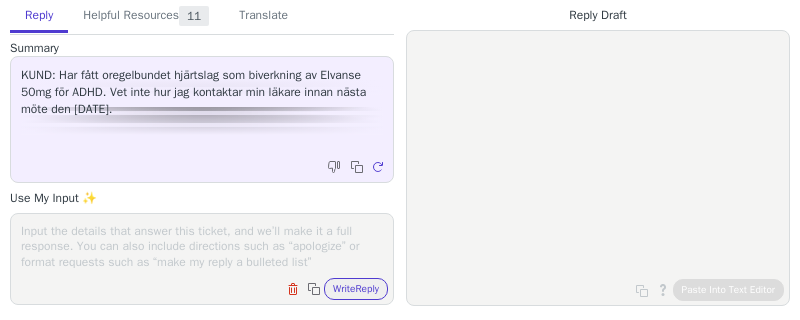 scroll, scrollTop: 0, scrollLeft: 0, axis: both 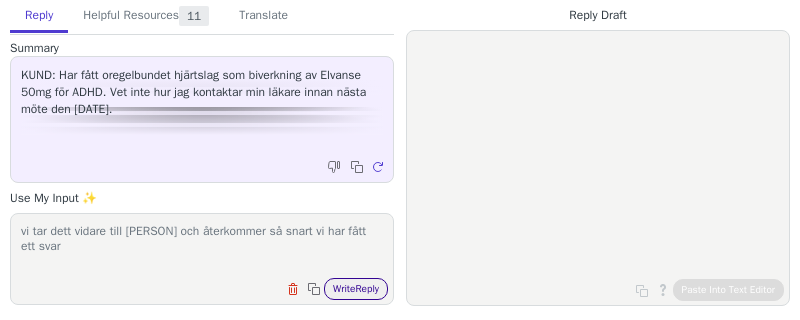type on "vi tar dett vidare till vasil och återkommer så snart vi har fått ett svar" 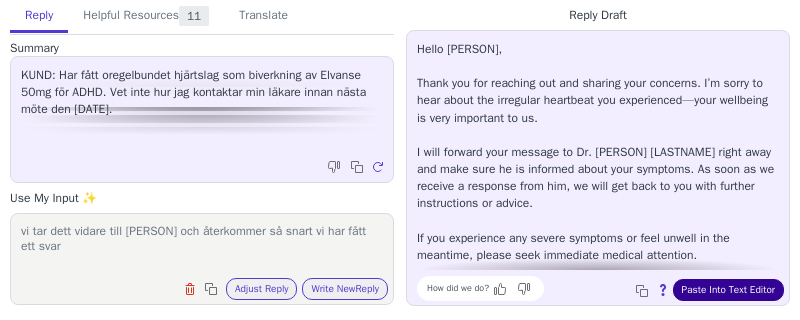 click on "Paste Into Text Editor" at bounding box center [728, 290] 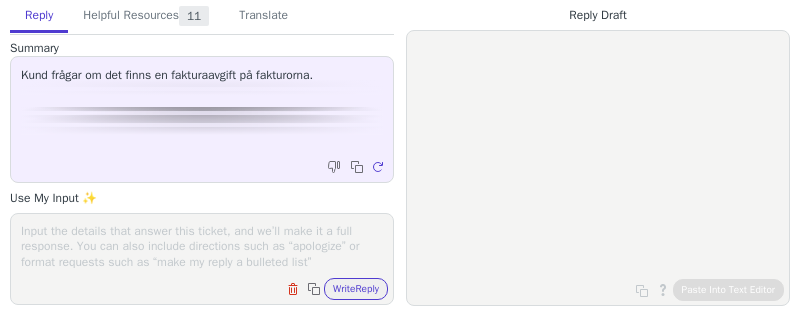 scroll, scrollTop: 0, scrollLeft: 0, axis: both 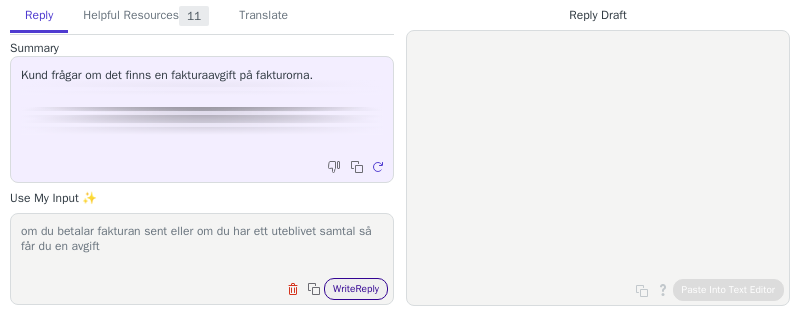 type on "om du betalar fakturan sent eller om du har ett uteblivet samtal så får du en avgift" 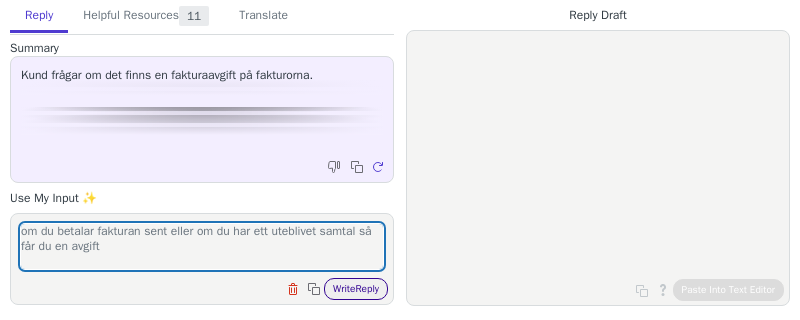 click on "Write  Reply" at bounding box center (356, 289) 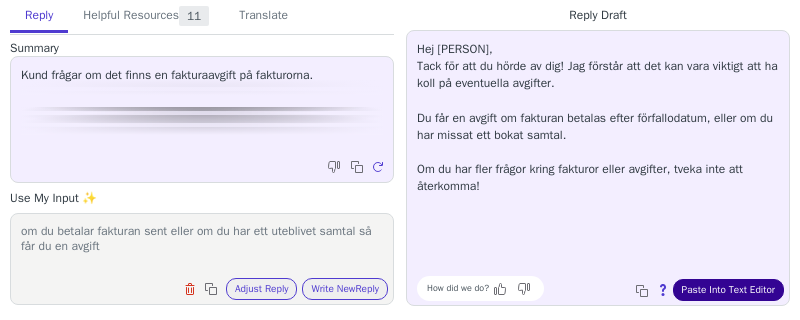 click on "Paste Into Text Editor" at bounding box center [728, 290] 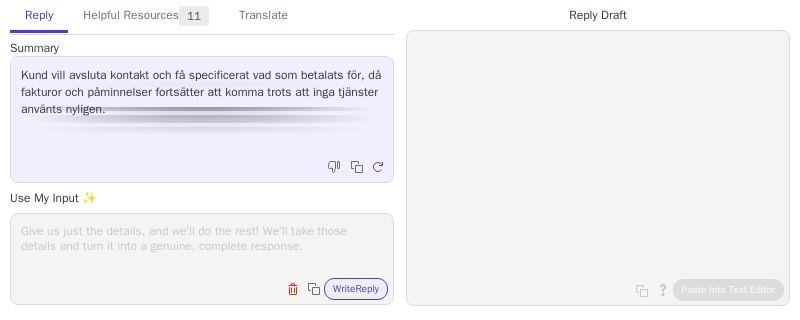 scroll, scrollTop: 0, scrollLeft: 0, axis: both 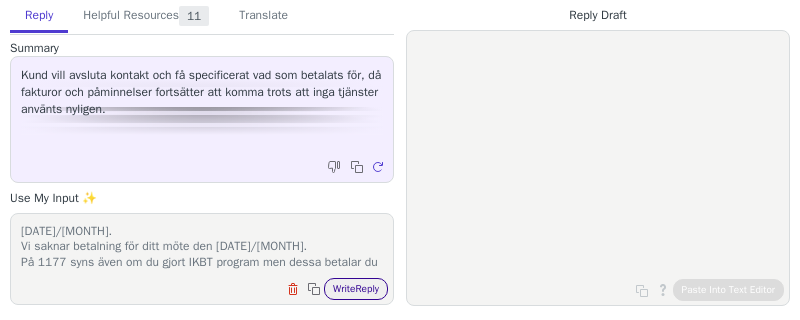 type on "du har haft 5 besök. Du har betalt för följande besök: [DATE]/[MONTH], [DATE]/[MONTH], [DATE]/[MONTH], [DATE]/[MONTH].
Vi saknar betalning för ditt möte den [DATE]/[MONTH].
På 1177 syns även om du gjort IKBT program men dessa betalar du inte för." 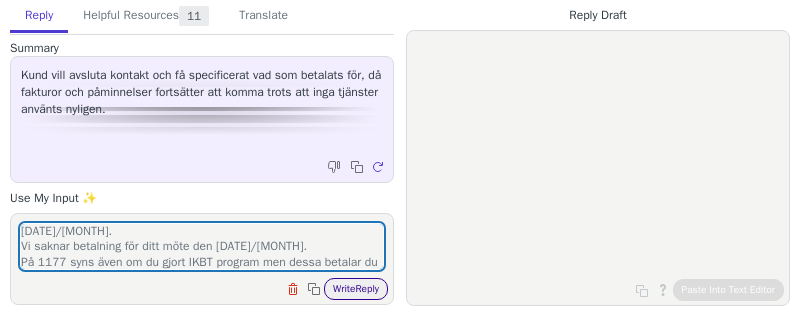 click on "Write  Reply" at bounding box center [356, 289] 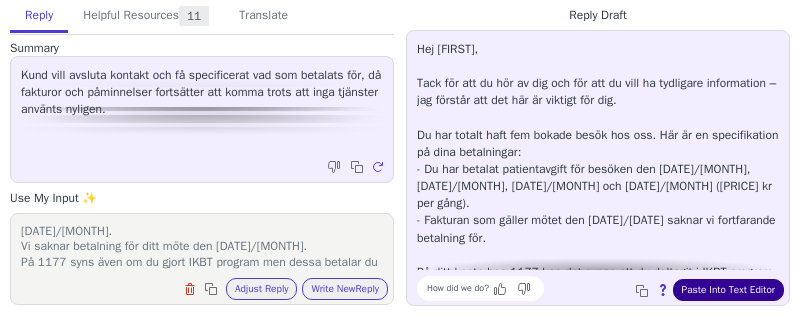 click on "Paste Into Text Editor" at bounding box center [728, 290] 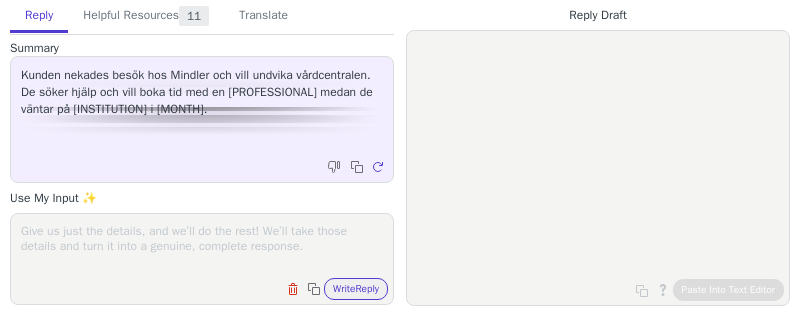 scroll, scrollTop: 0, scrollLeft: 0, axis: both 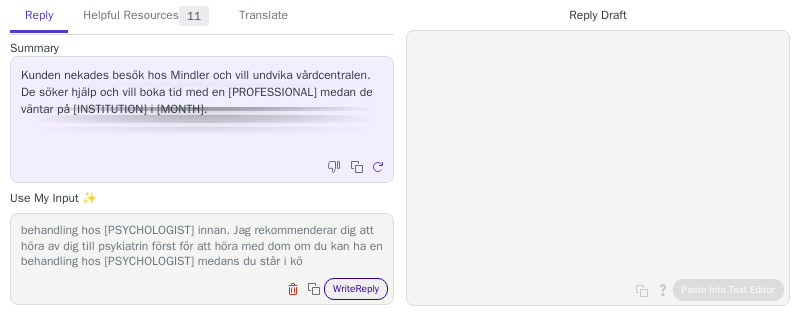 type on "om du står i kö så kan du riskera att förlora platsen om du har en behandling hos [PSYCHOLOGIST] innan. Jag rekommenderar dig att höra av dig till psykiatrin först för att höra med dom om du kan ha en behandling hos [PSYCHOLOGIST] medans du står i kö" 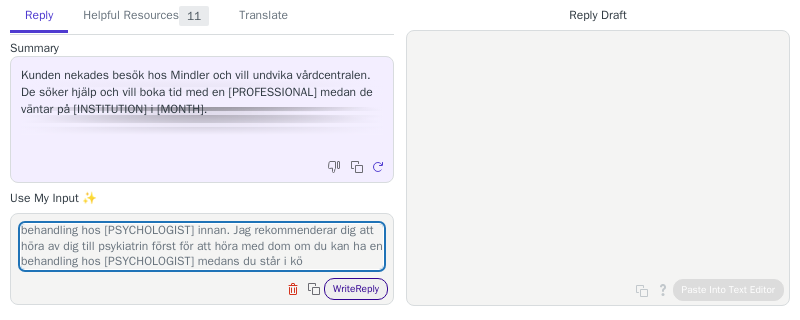 click on "Write  Reply" at bounding box center [356, 289] 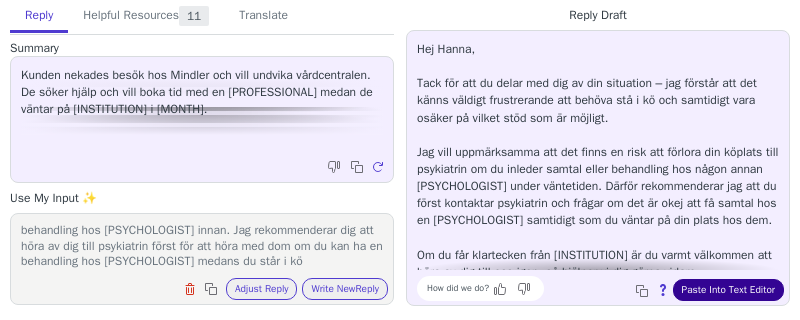 click on "Paste Into Text Editor" at bounding box center [728, 290] 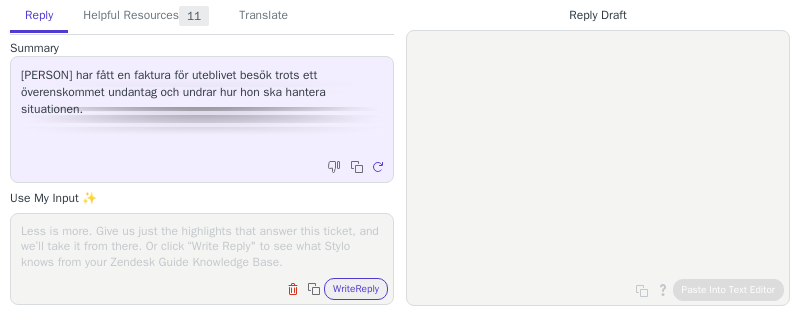 scroll, scrollTop: 0, scrollLeft: 0, axis: both 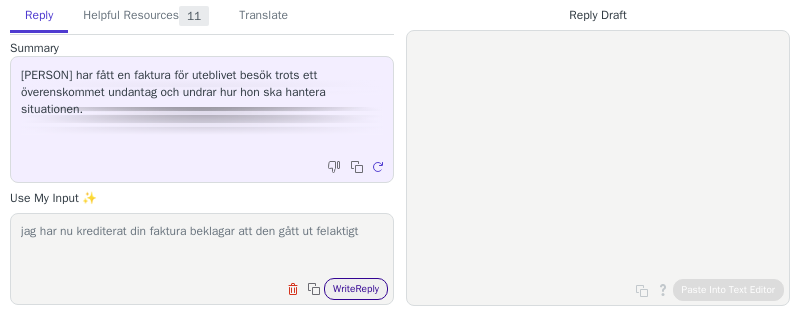 type on "jag har nu krediterat din faktura beklagar att den gått ut felaktigt" 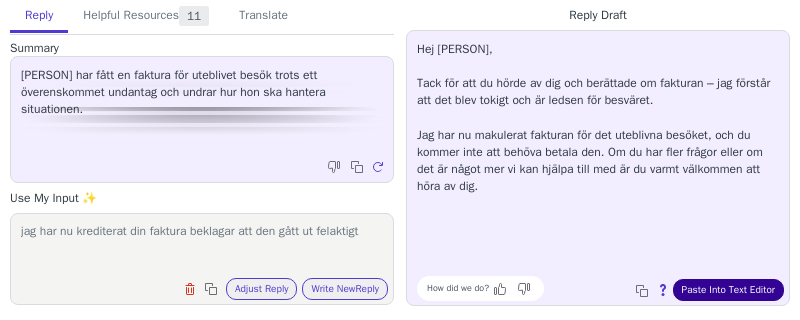 click on "Paste Into Text Editor" at bounding box center [728, 290] 